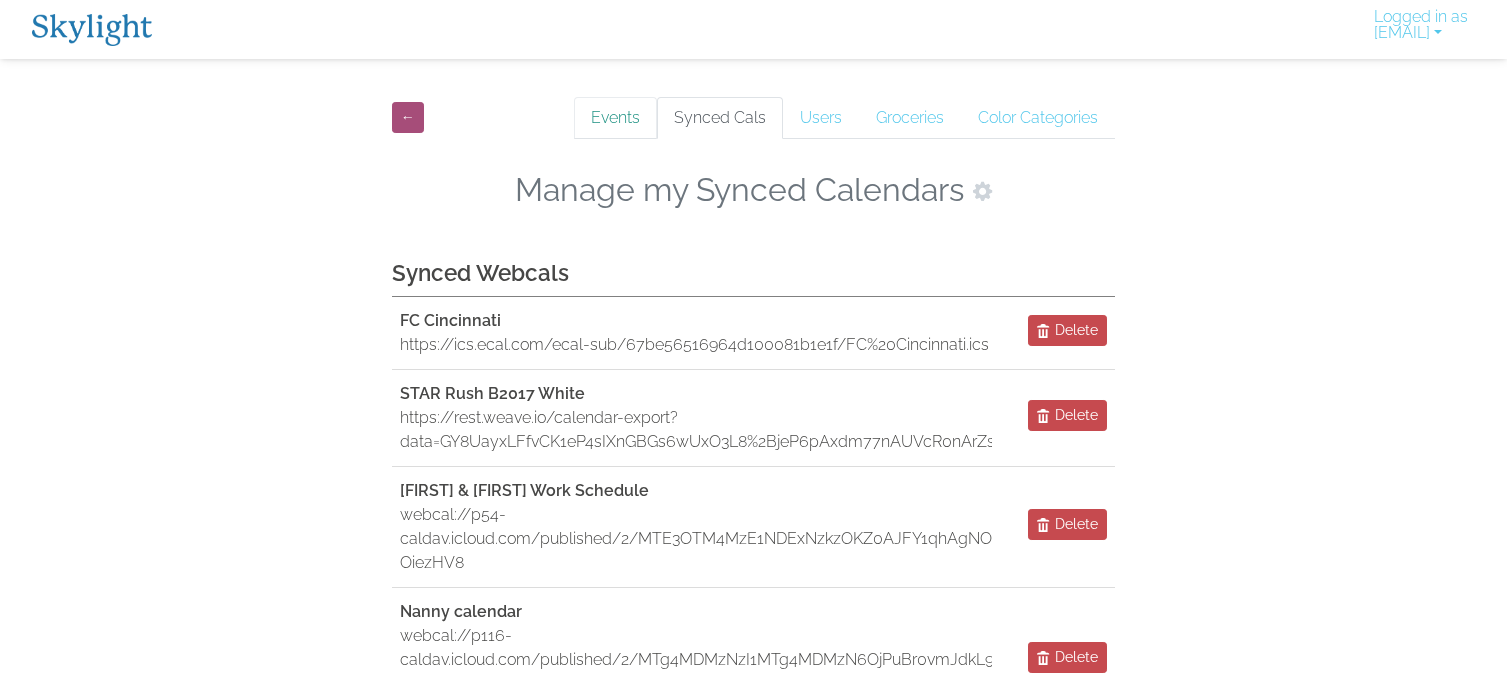 scroll, scrollTop: 0, scrollLeft: 0, axis: both 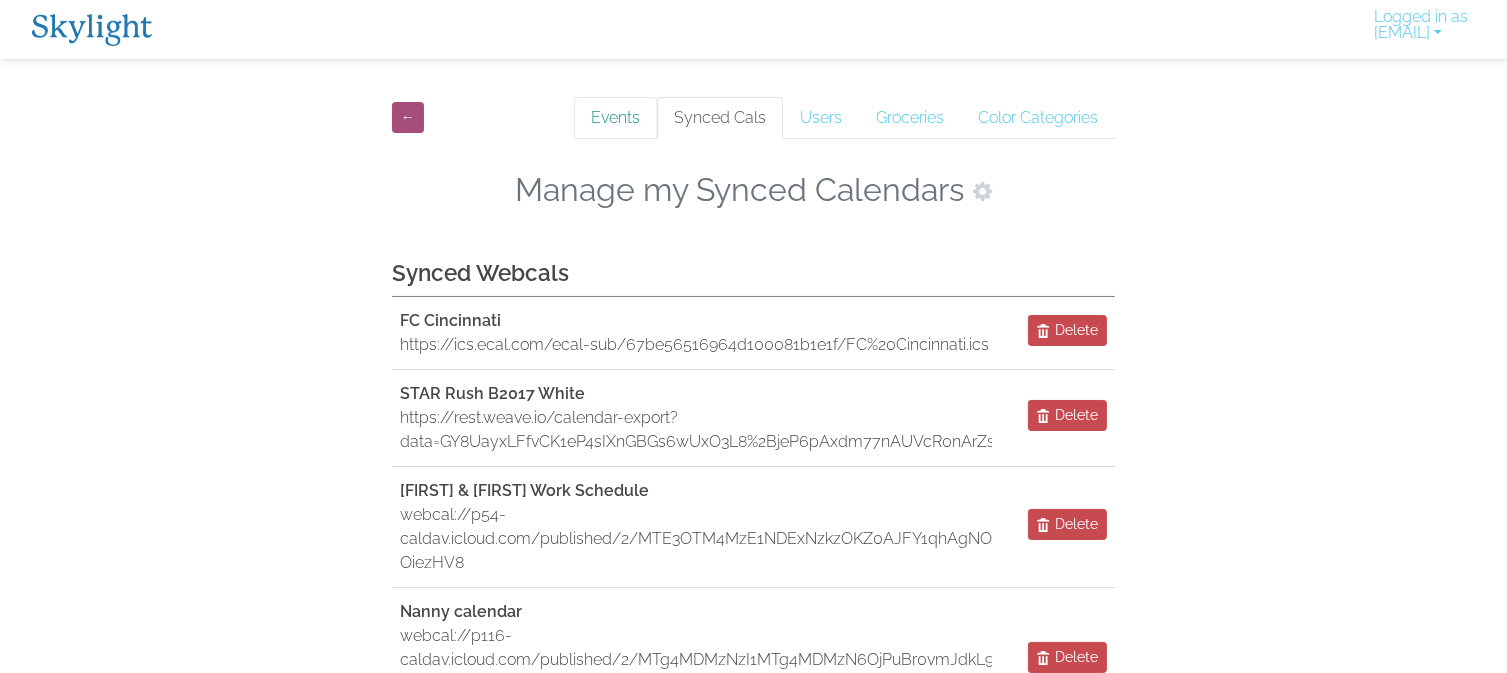 click on "Events" at bounding box center (615, 118) 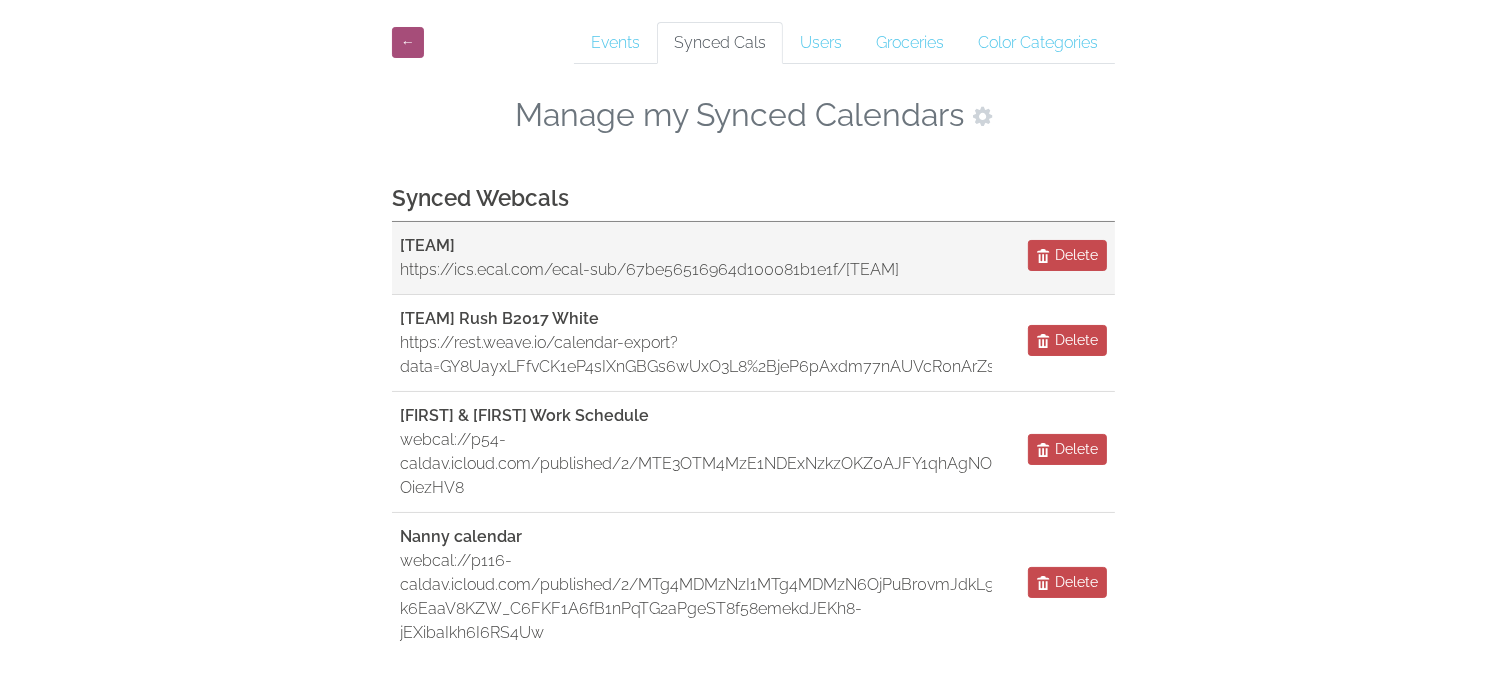 scroll, scrollTop: 0, scrollLeft: 0, axis: both 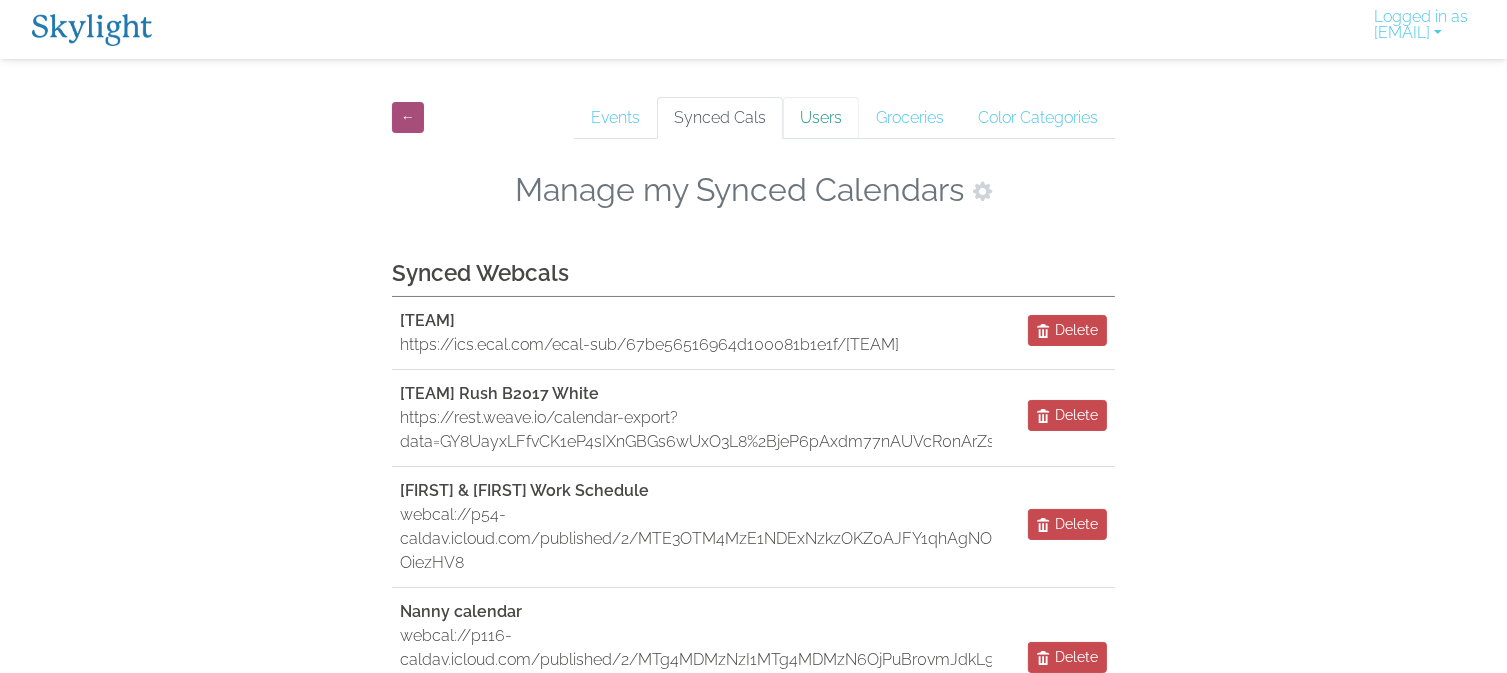 click on "Users" at bounding box center [821, 118] 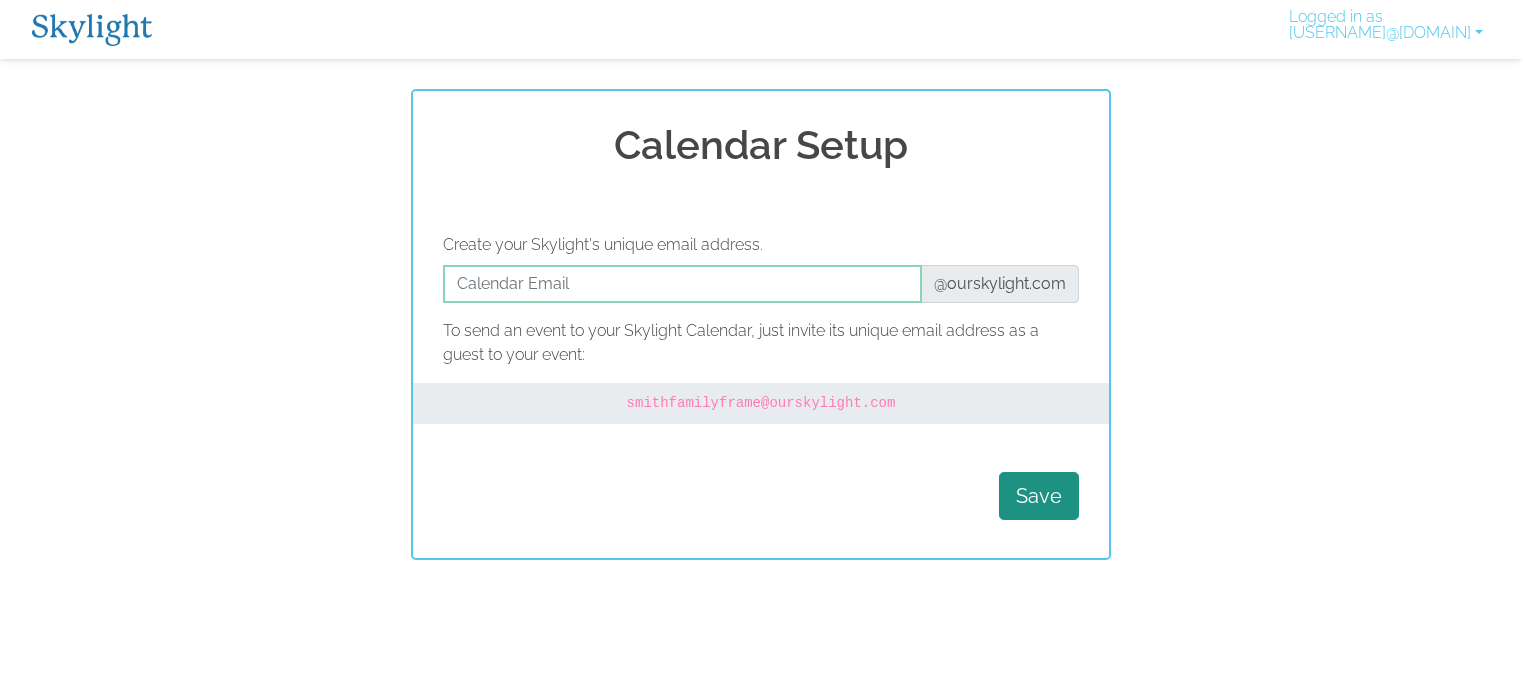 scroll, scrollTop: 0, scrollLeft: 0, axis: both 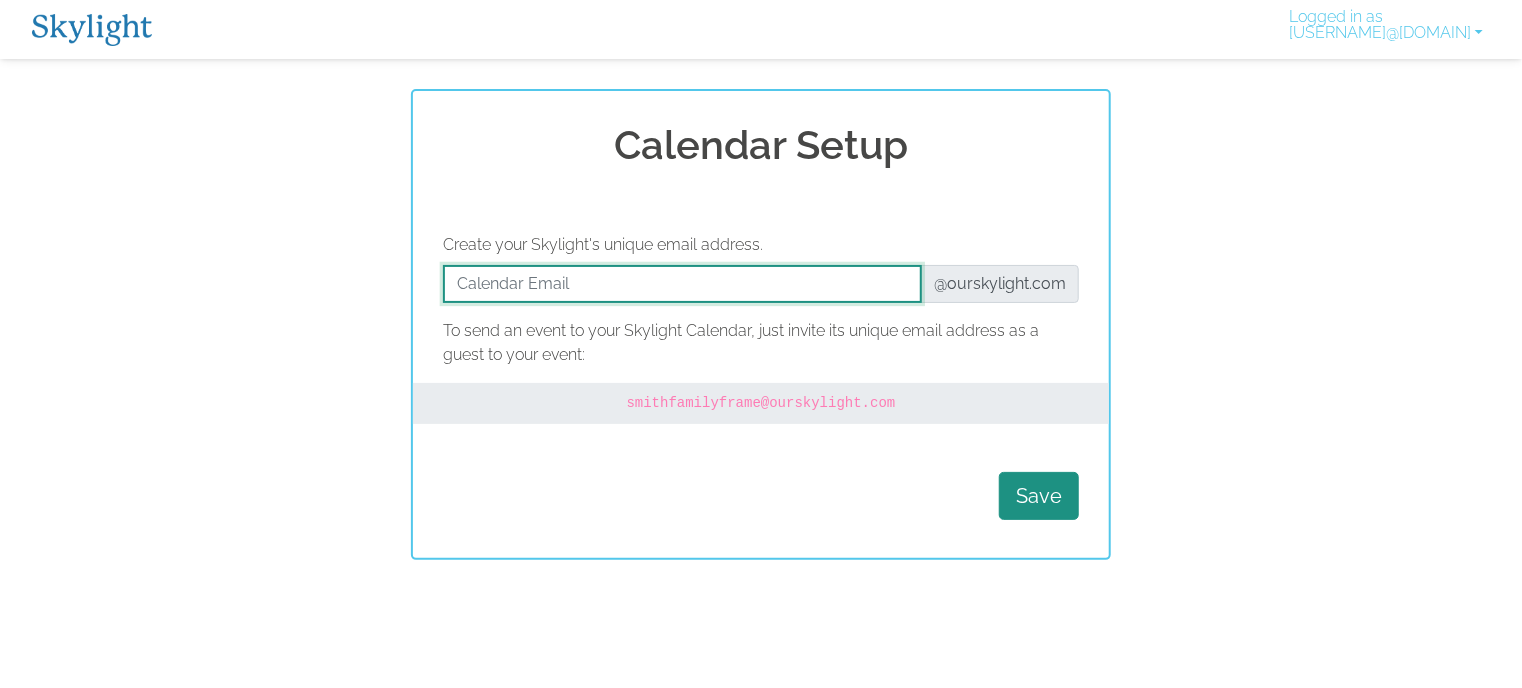 click at bounding box center [682, 284] 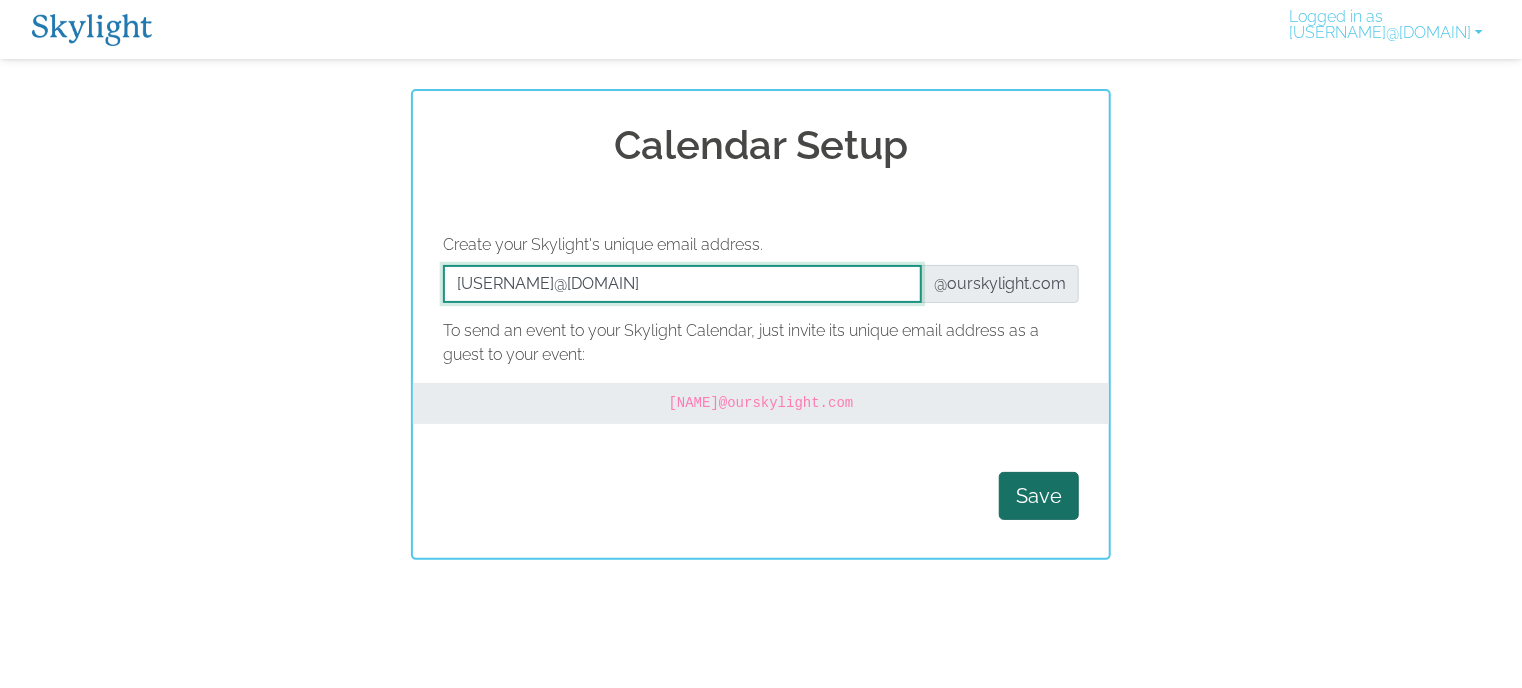type on "[EMAIL]" 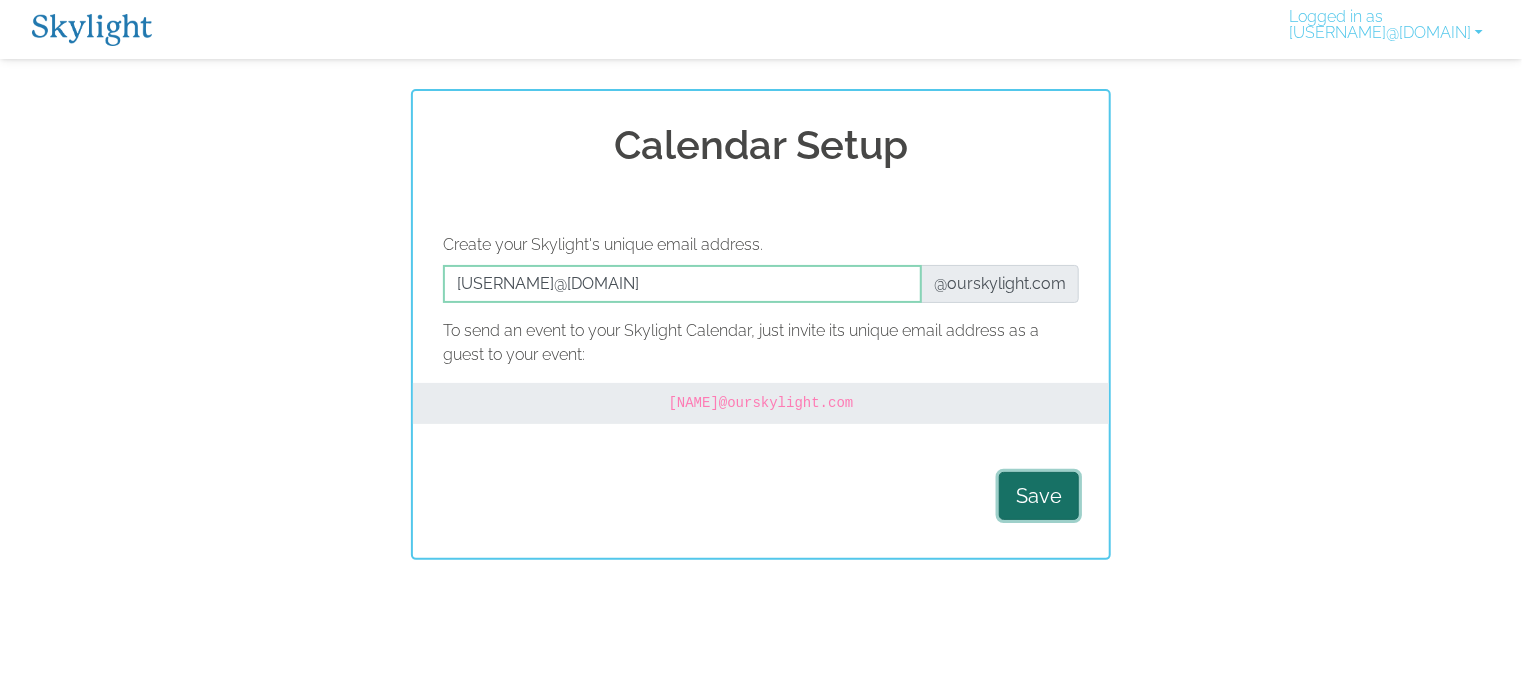 click on "Save" at bounding box center (1039, 496) 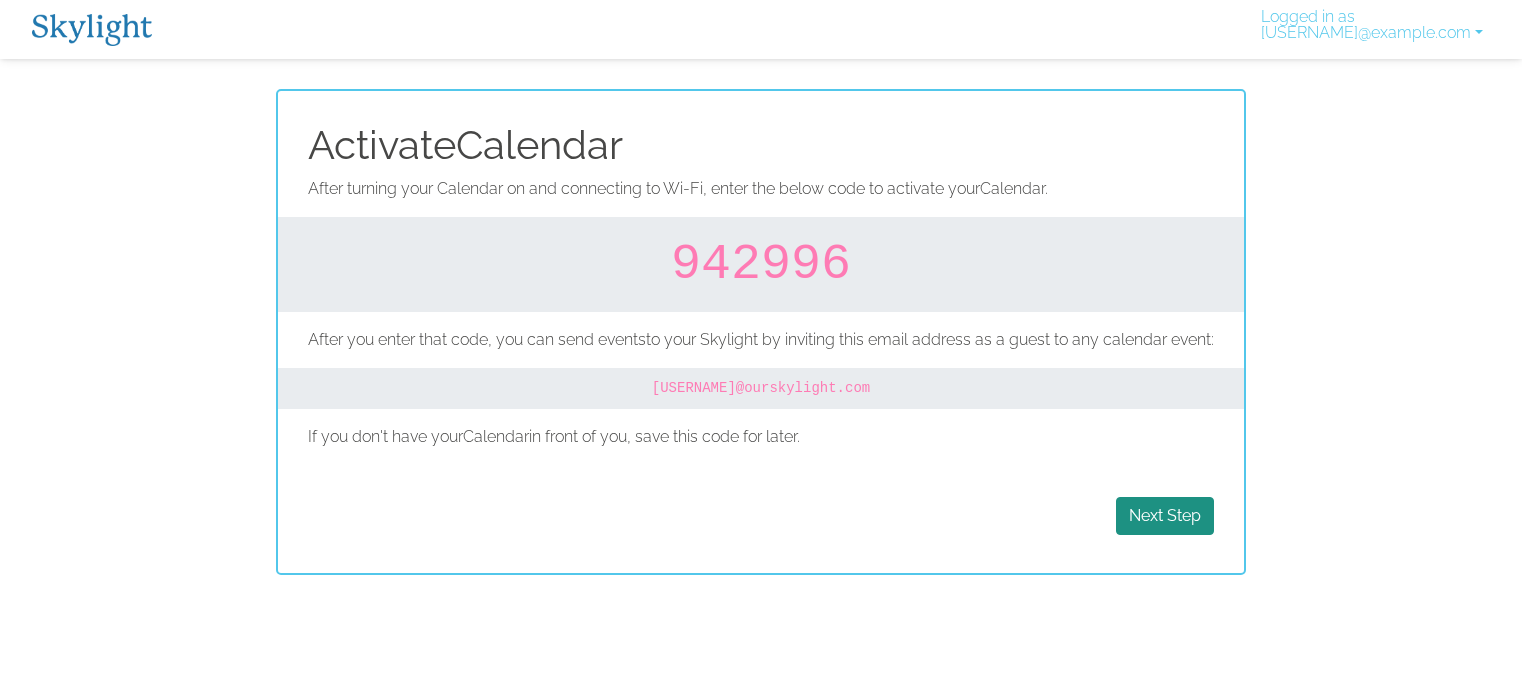 scroll, scrollTop: 0, scrollLeft: 0, axis: both 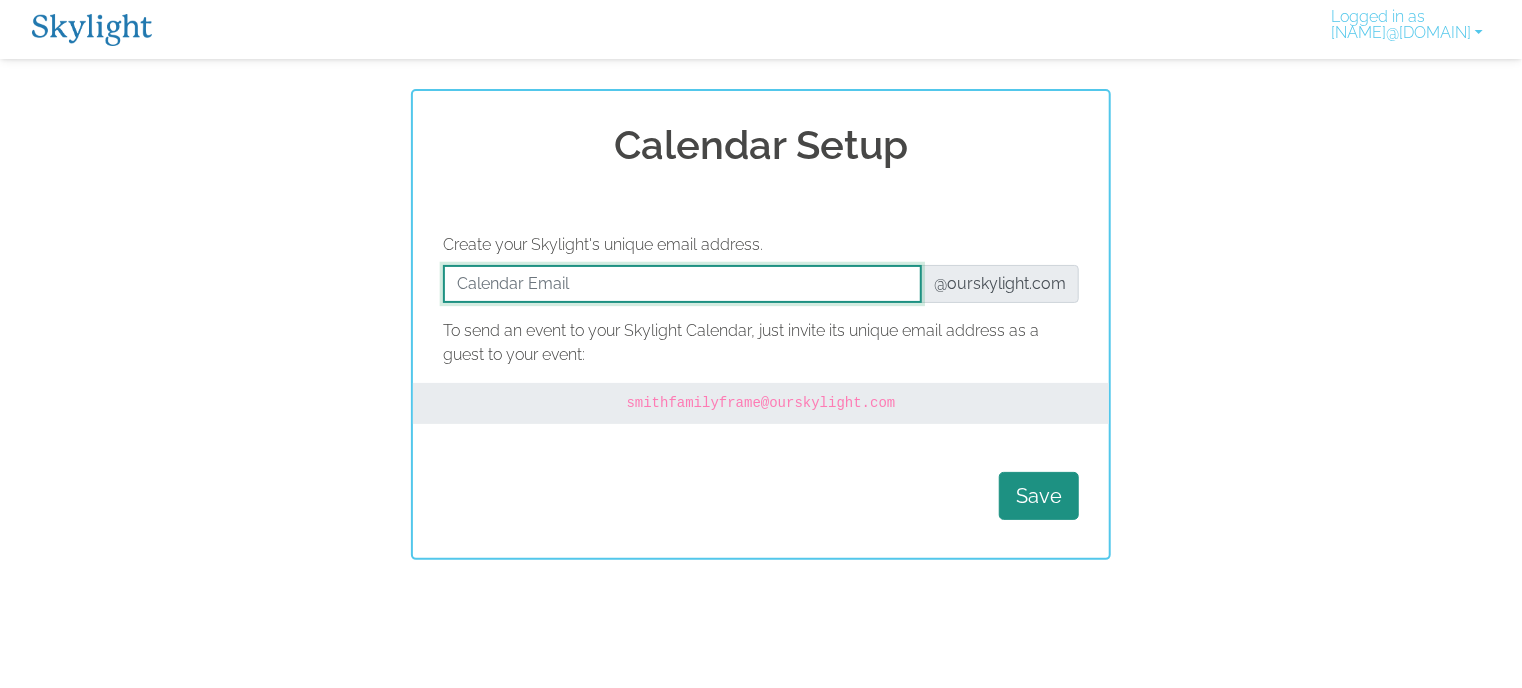 click at bounding box center (682, 284) 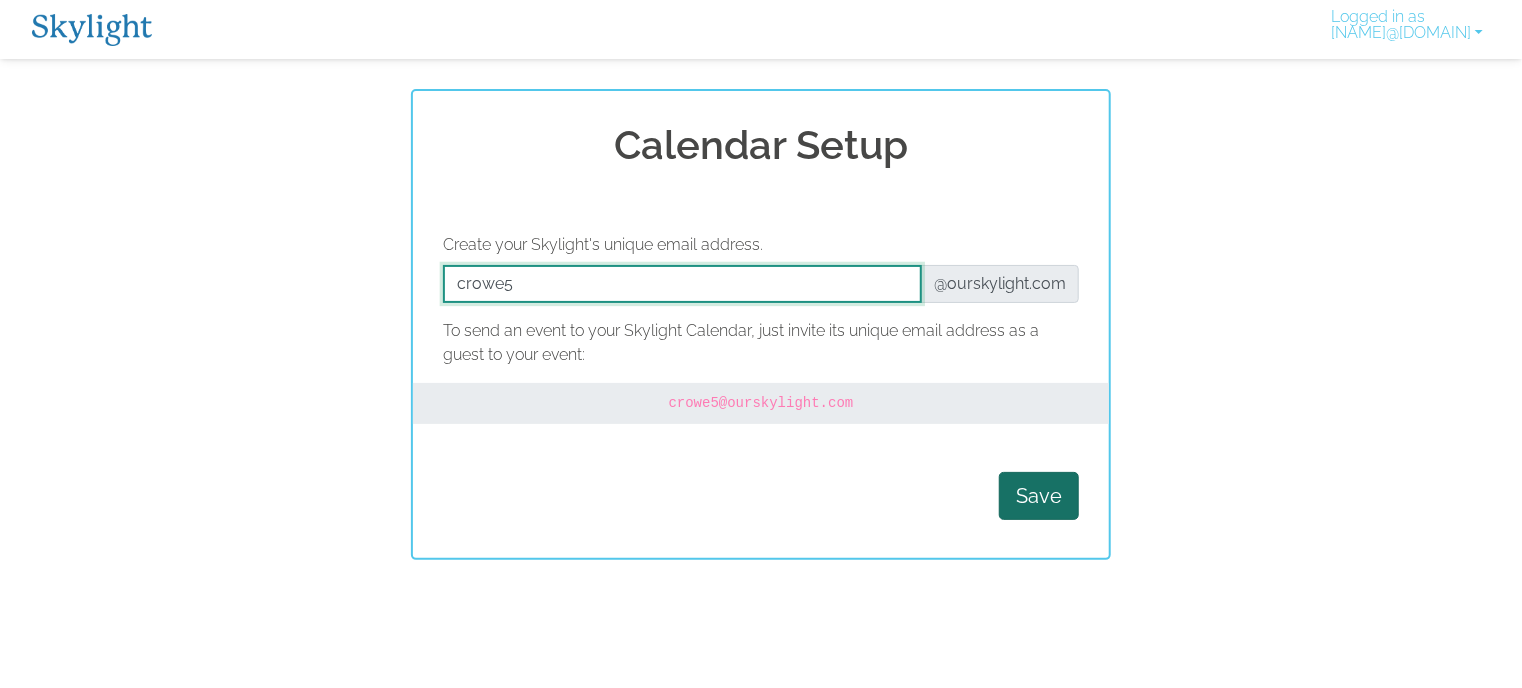 type on "crowe5" 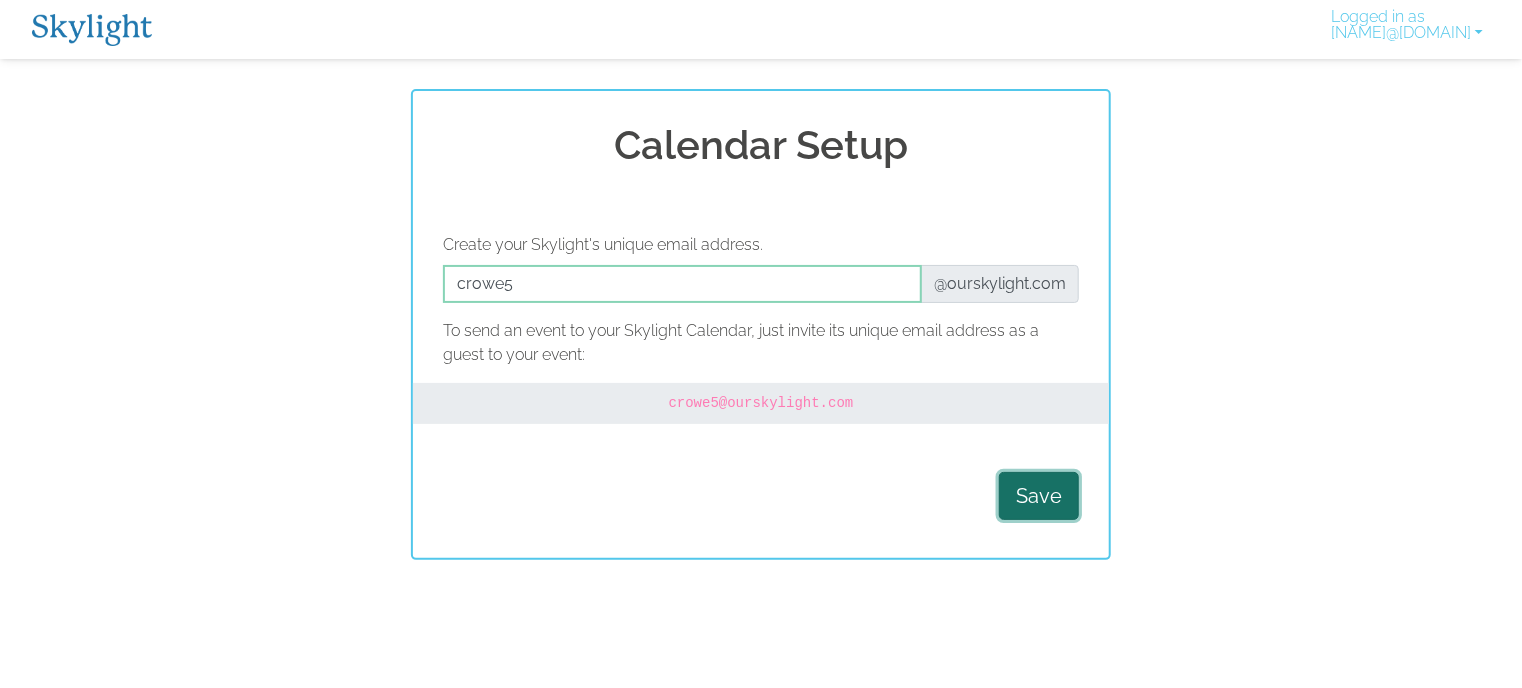 click on "Save" at bounding box center (1039, 496) 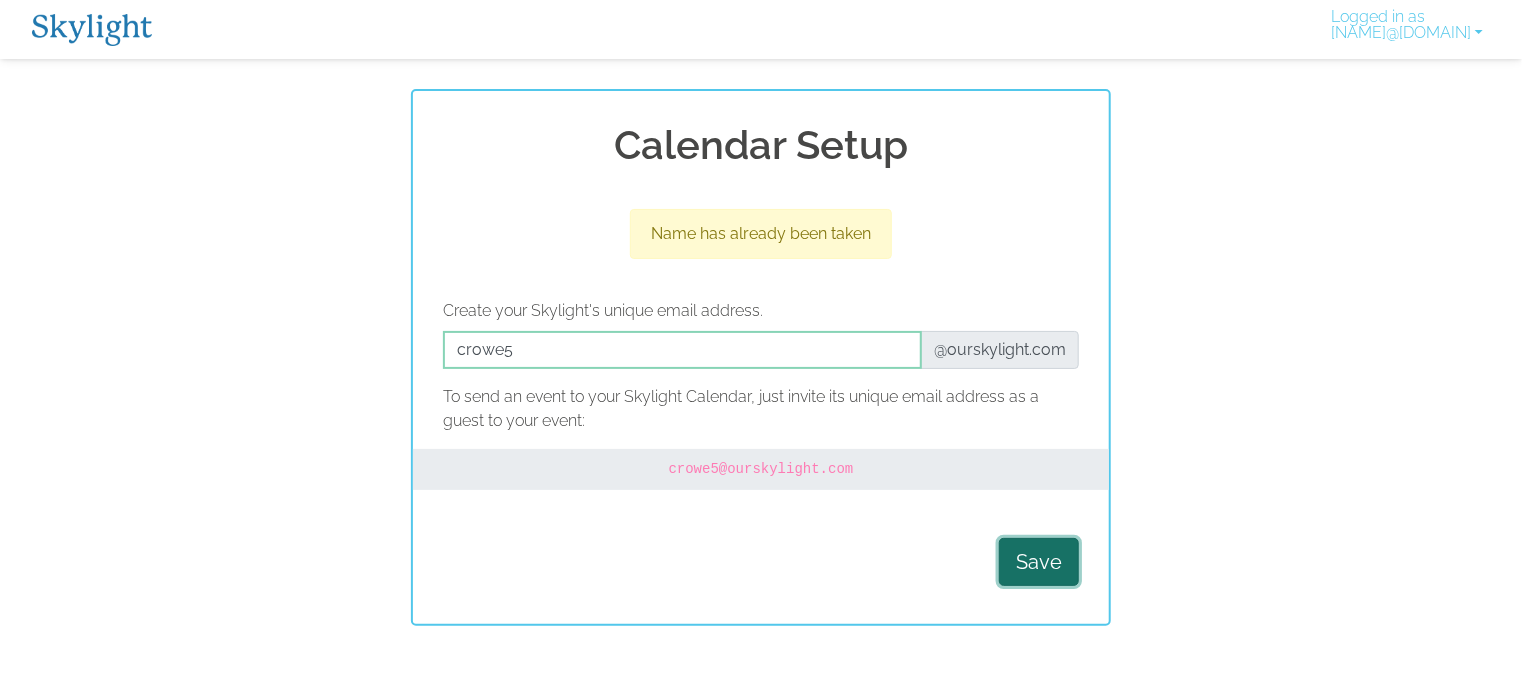 click on "Save" at bounding box center (1039, 562) 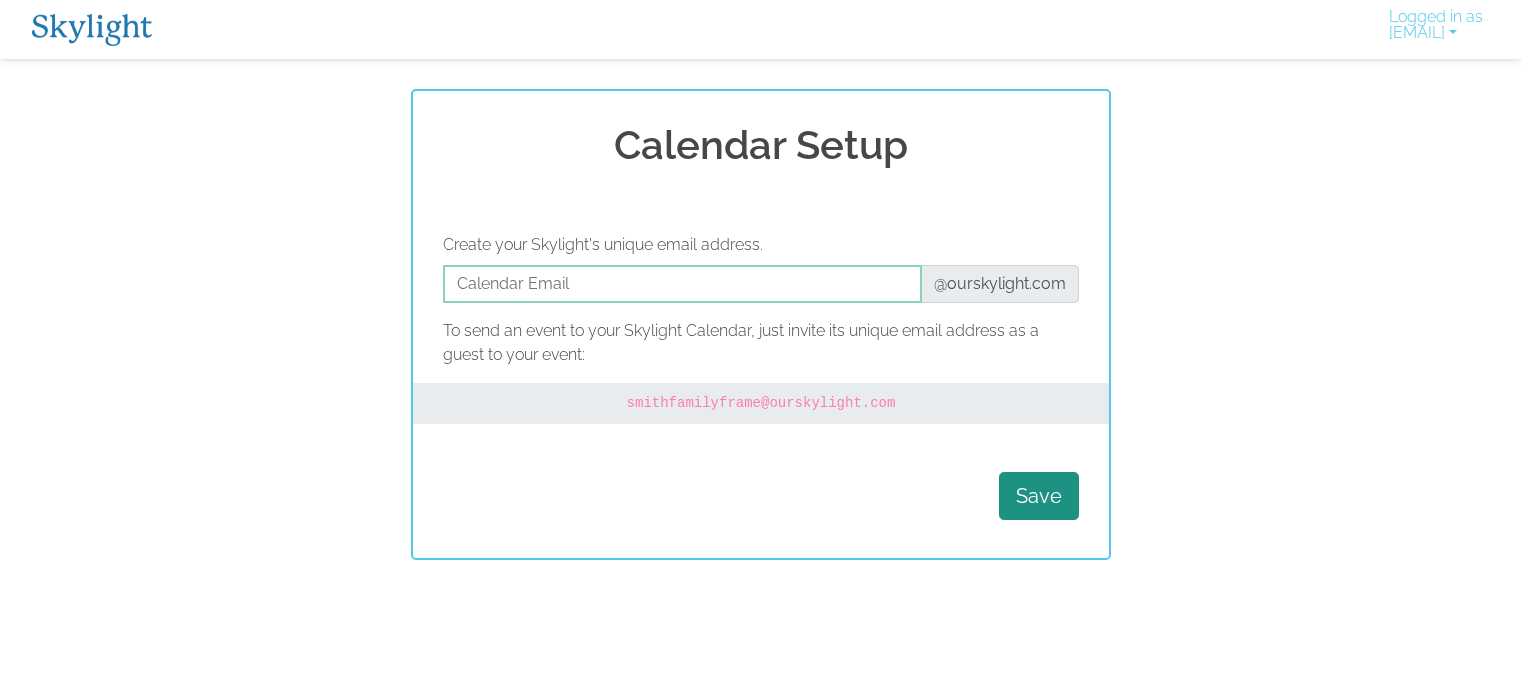 scroll, scrollTop: 0, scrollLeft: 0, axis: both 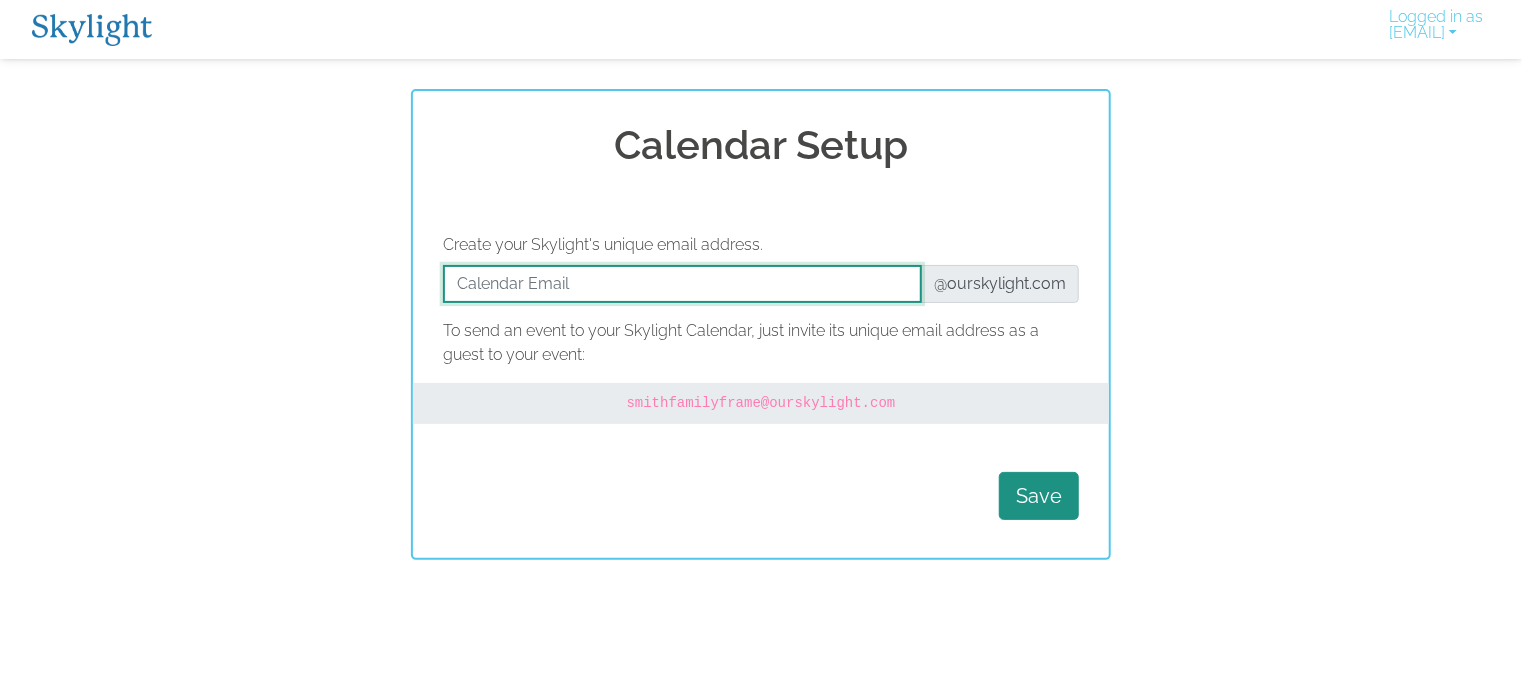click at bounding box center [682, 284] 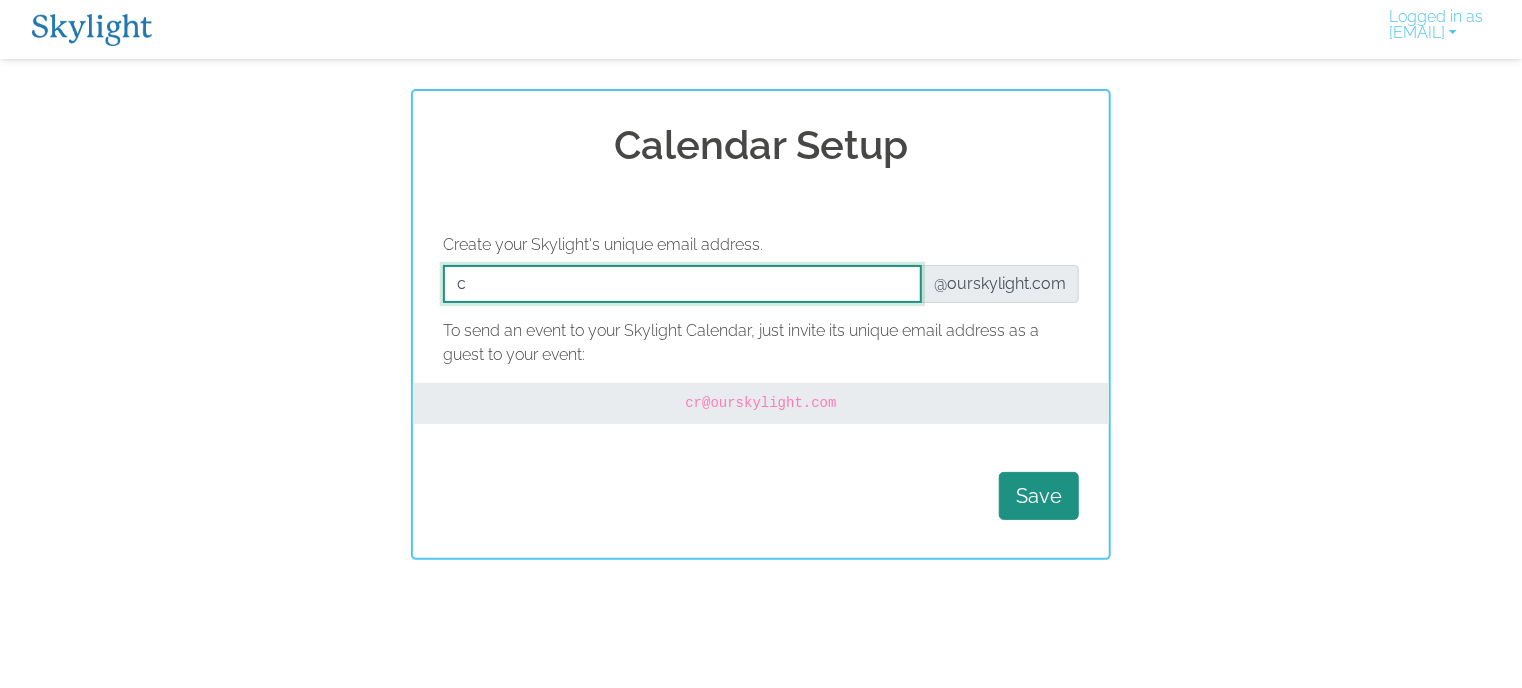 type on "cr" 